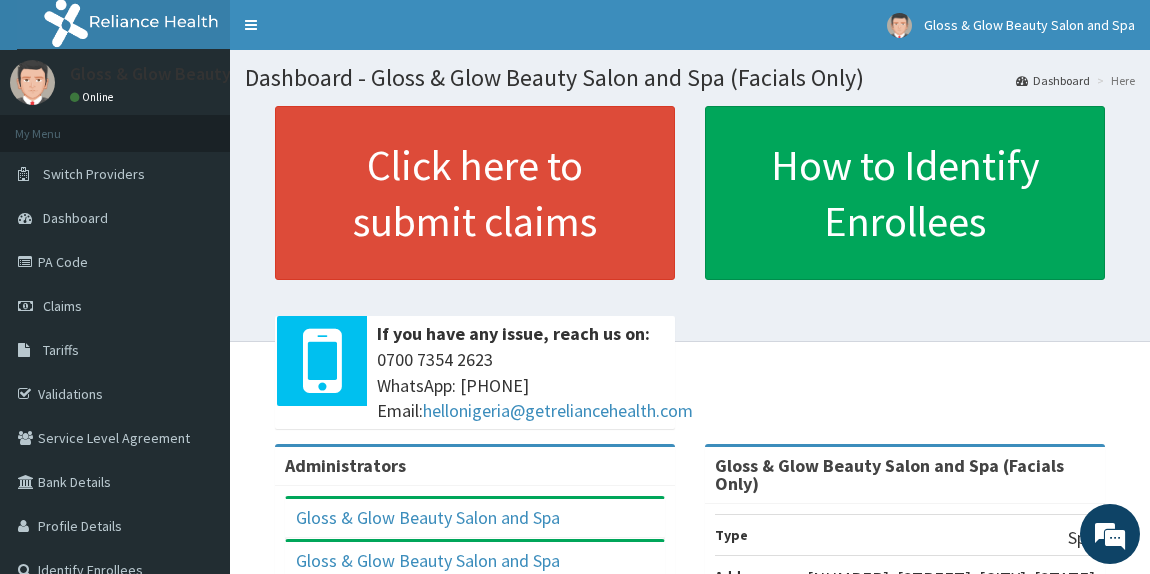 scroll, scrollTop: 0, scrollLeft: 0, axis: both 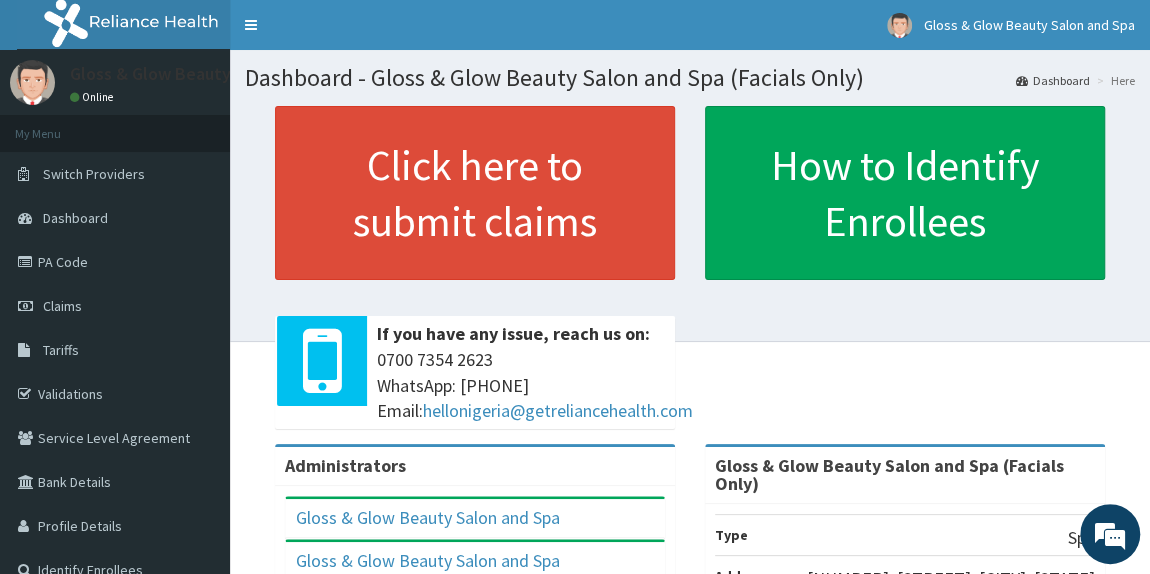 drag, startPoint x: 1148, startPoint y: 278, endPoint x: 1158, endPoint y: 328, distance: 50.990196 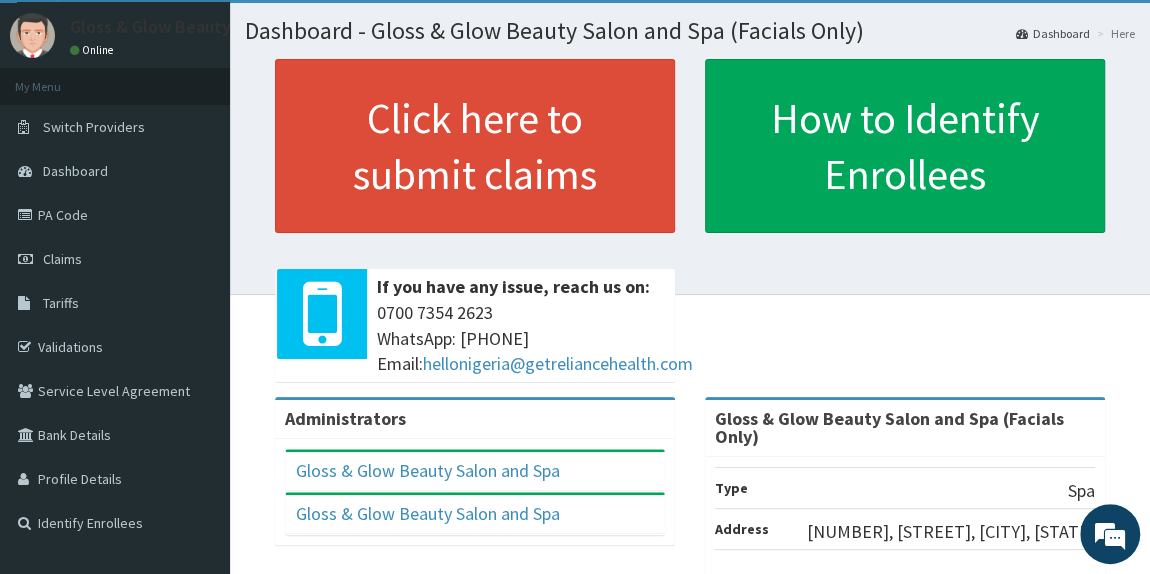scroll, scrollTop: 58, scrollLeft: 0, axis: vertical 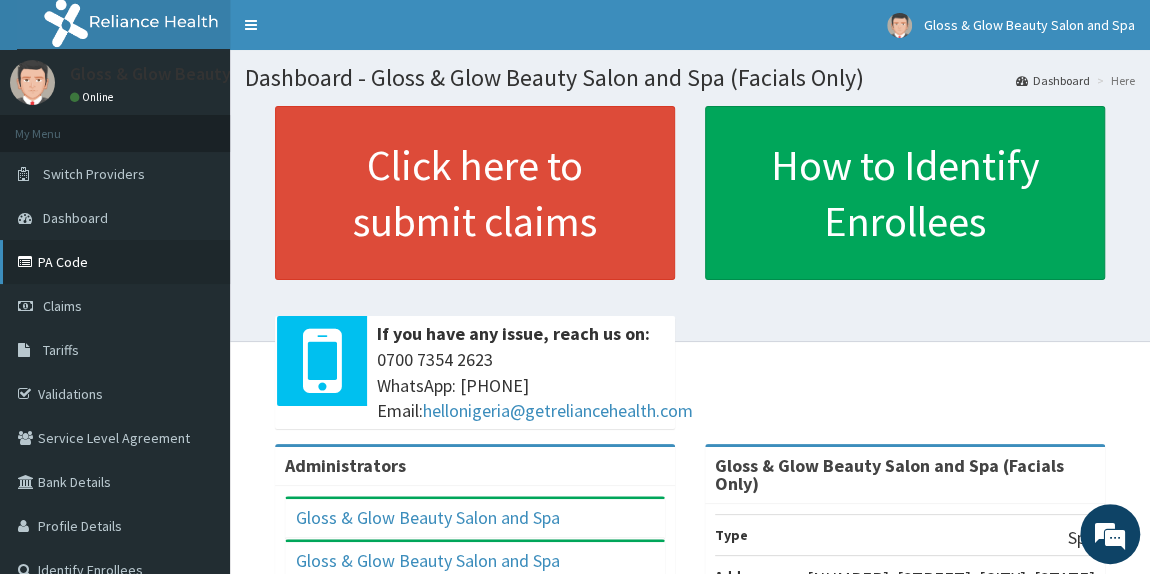 click on "PA Code" at bounding box center (115, 262) 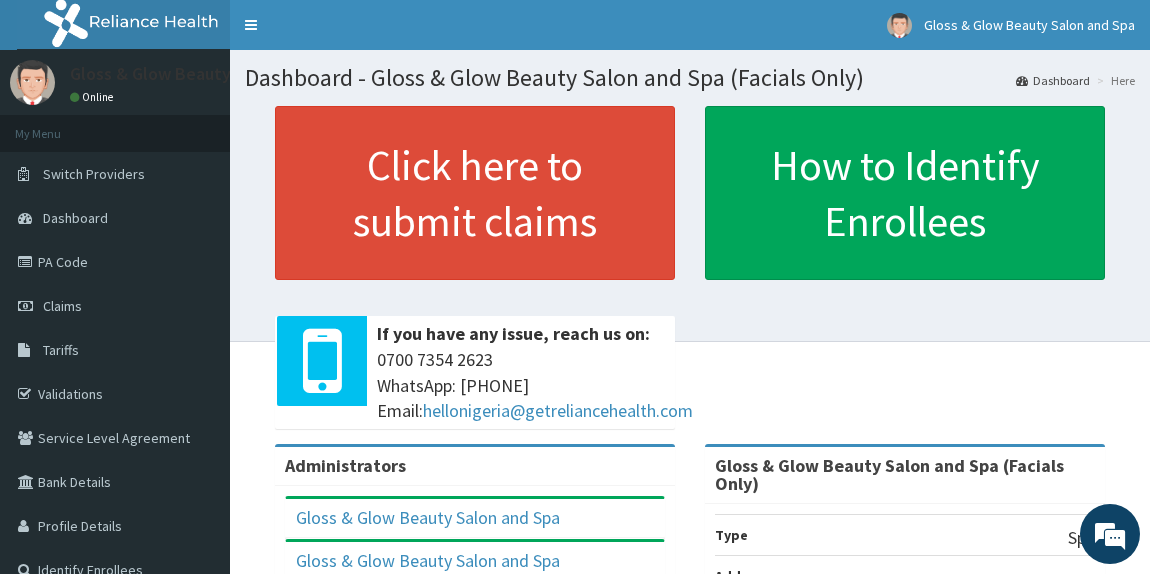 scroll, scrollTop: 0, scrollLeft: 0, axis: both 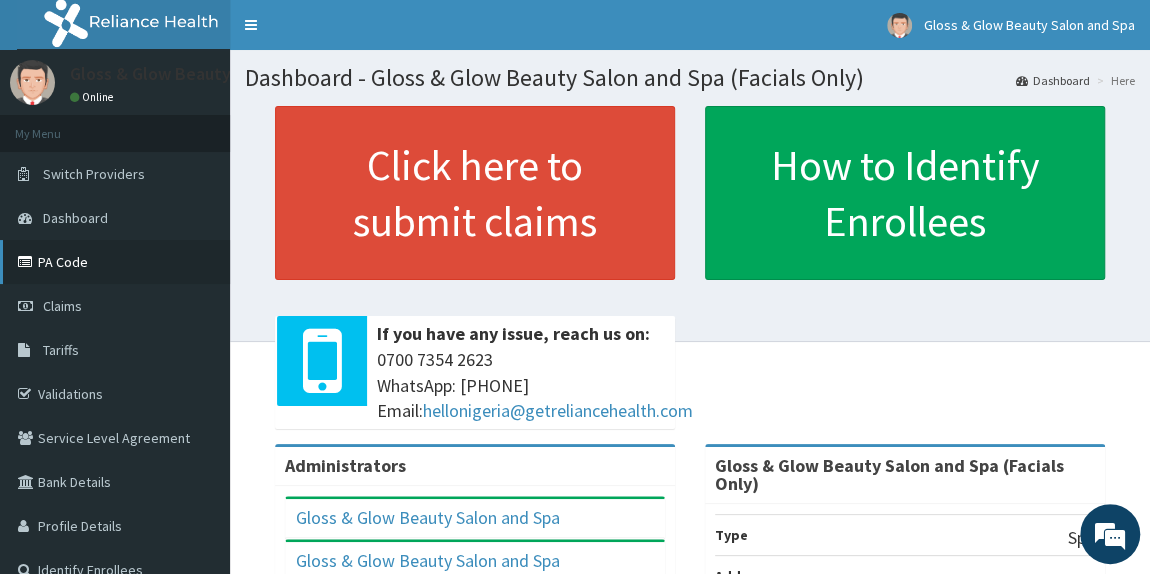 click on "PA Code" at bounding box center [115, 262] 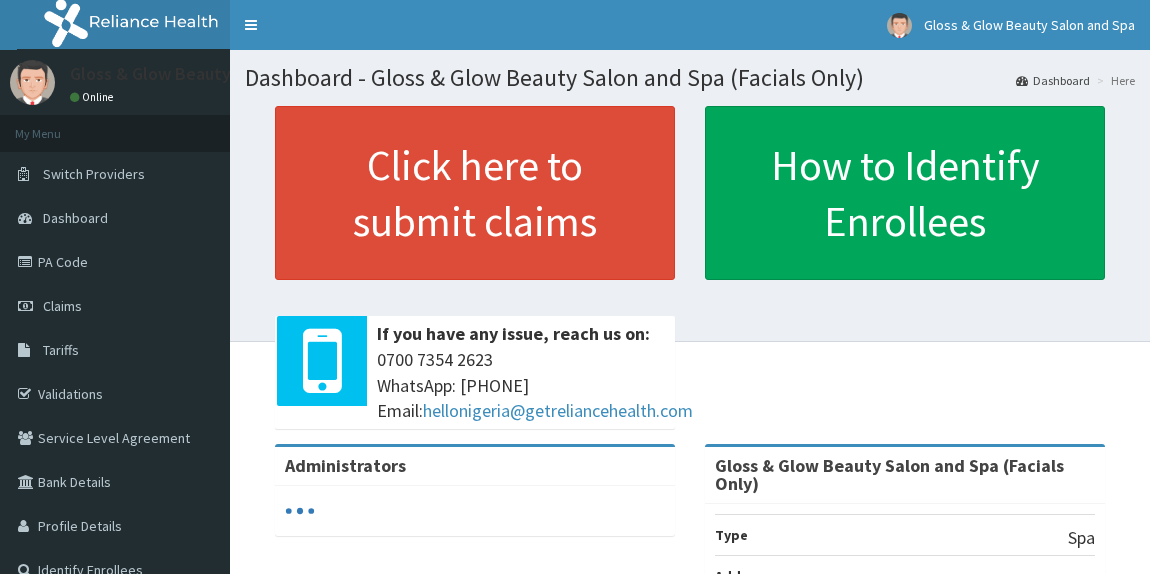 scroll, scrollTop: 0, scrollLeft: 0, axis: both 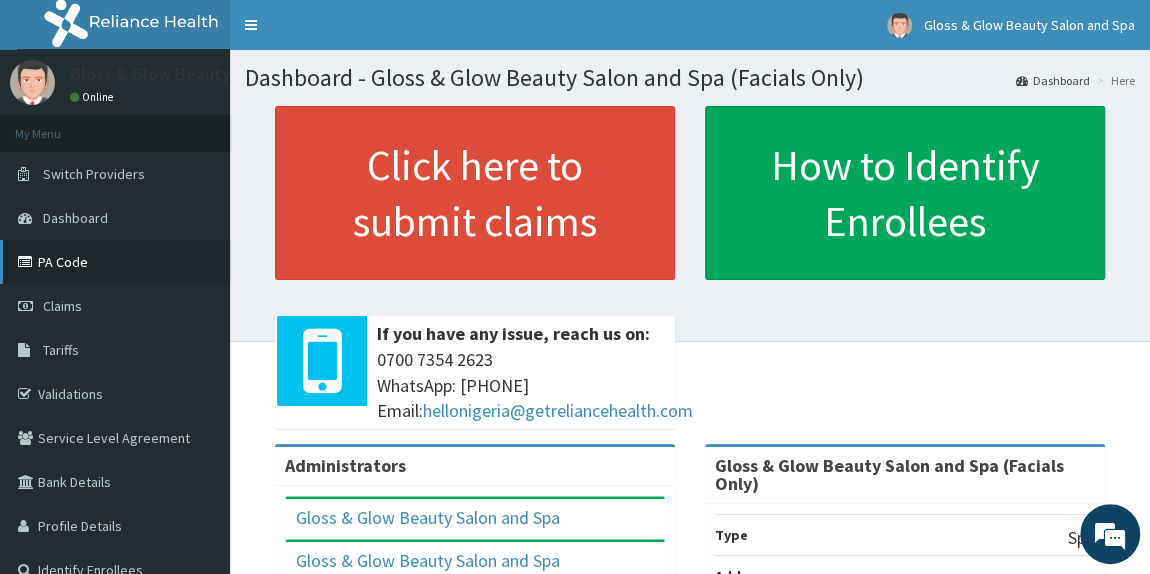 click on "PA Code" at bounding box center (115, 262) 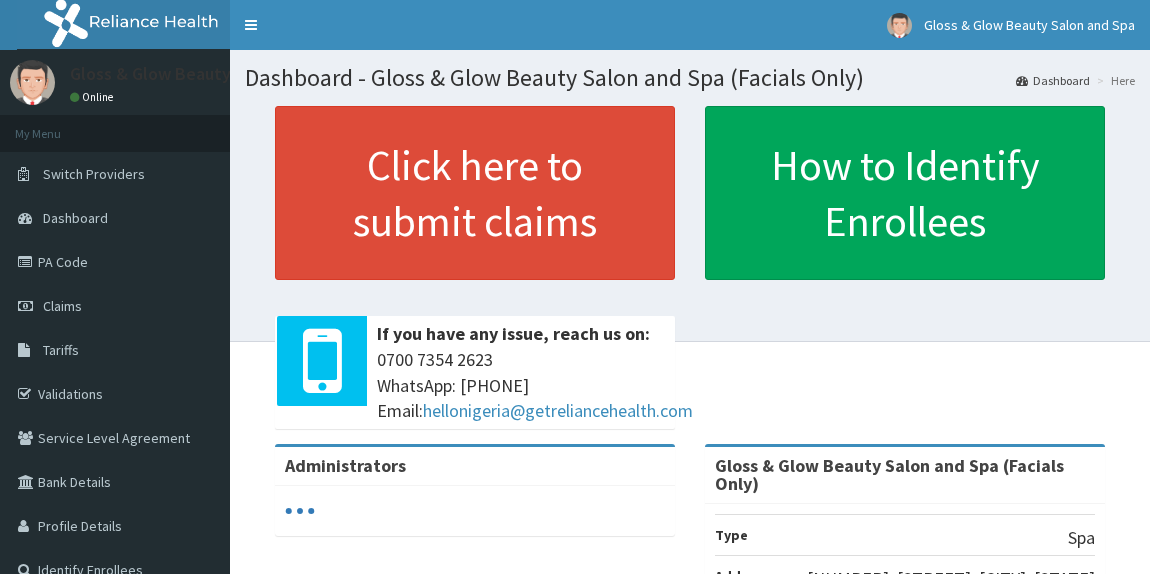 scroll, scrollTop: 0, scrollLeft: 0, axis: both 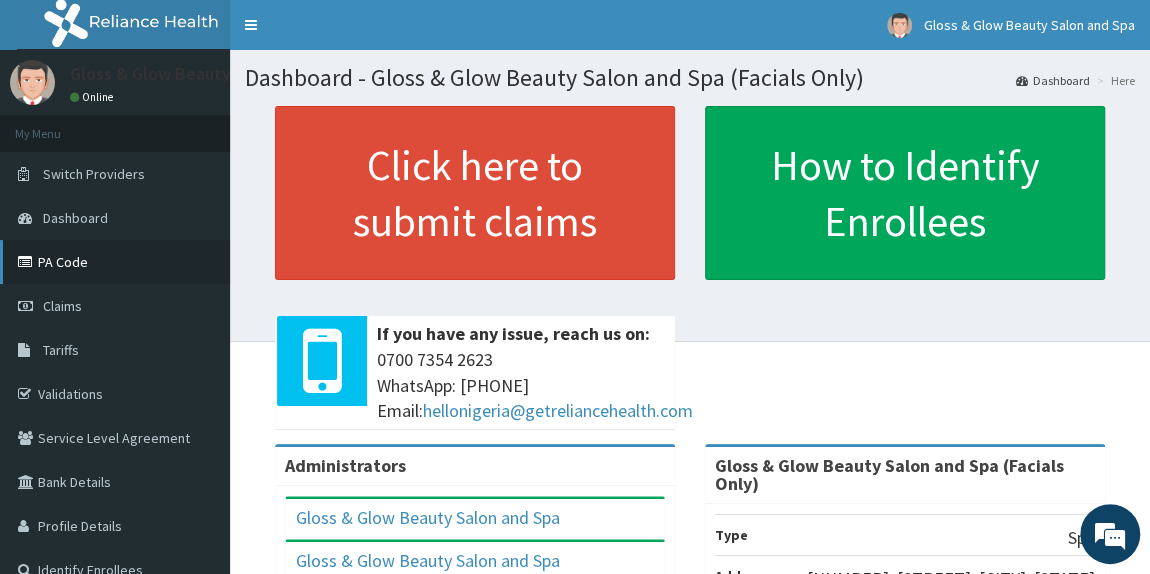 click on "PA Code" at bounding box center [115, 262] 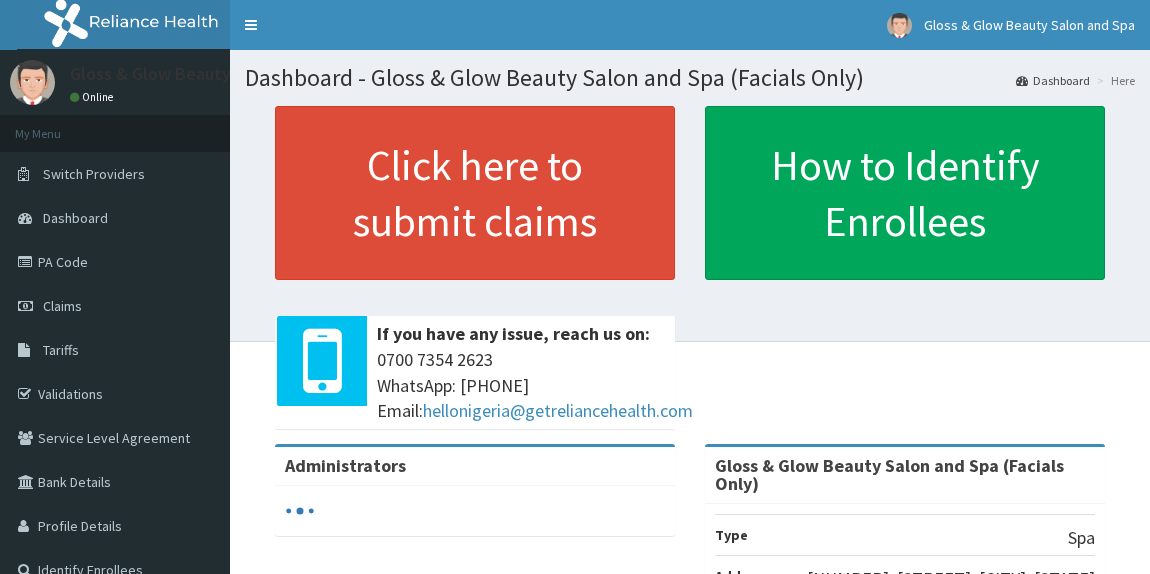 scroll, scrollTop: 0, scrollLeft: 0, axis: both 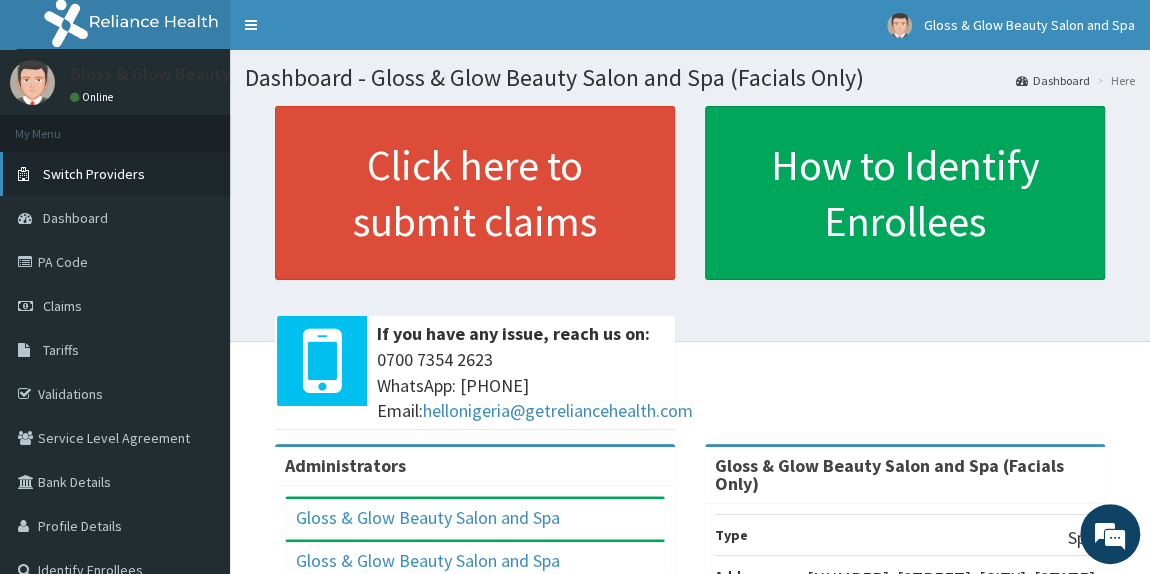 click on "Switch Providers" at bounding box center (94, 174) 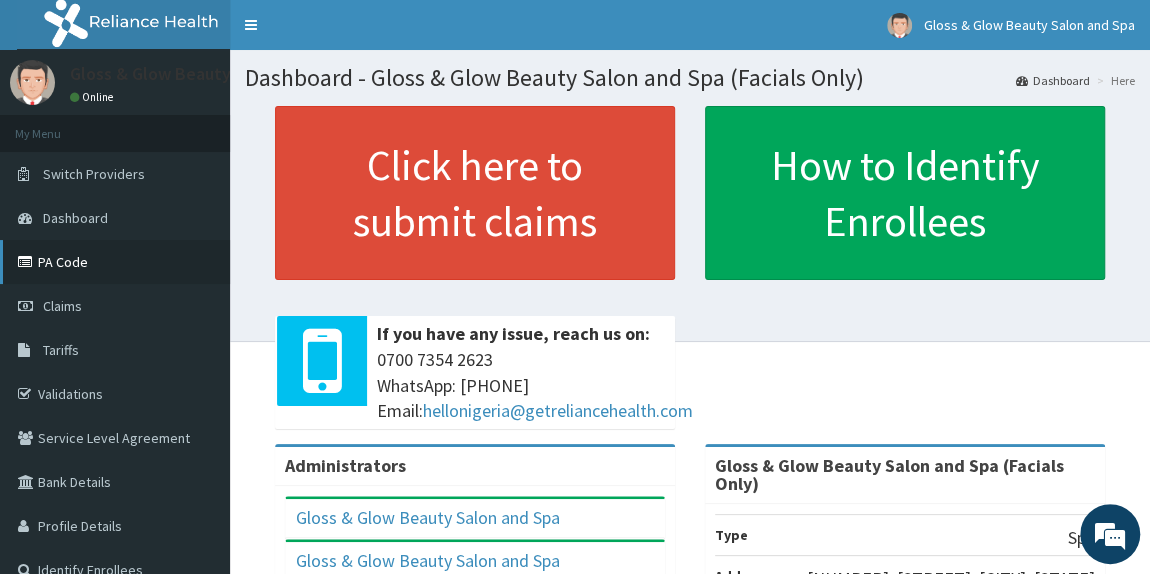 click on "PA Code" at bounding box center (115, 262) 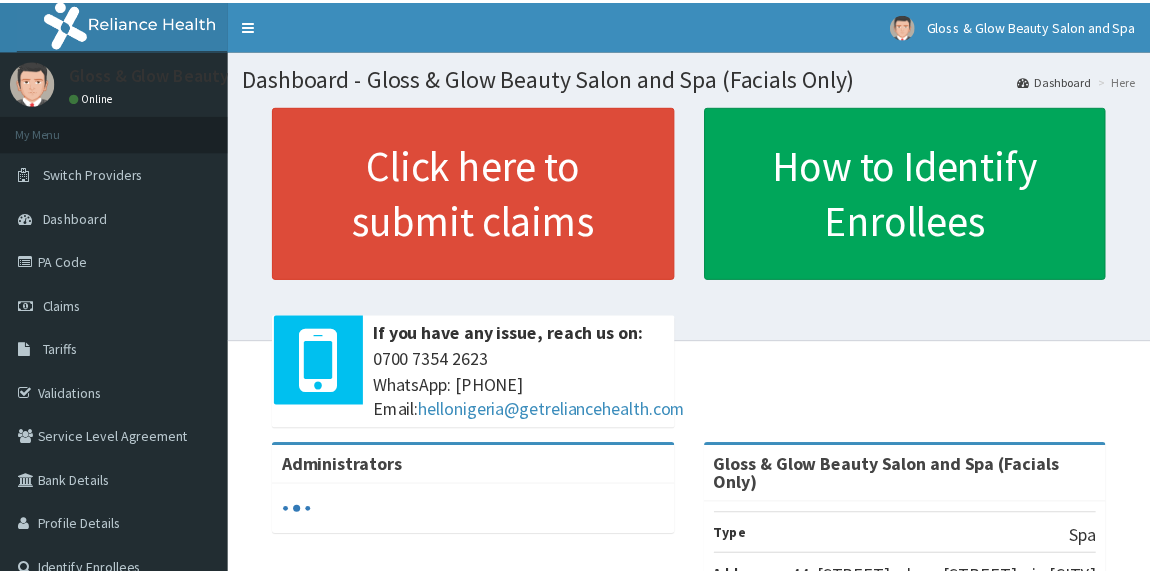 scroll, scrollTop: 0, scrollLeft: 0, axis: both 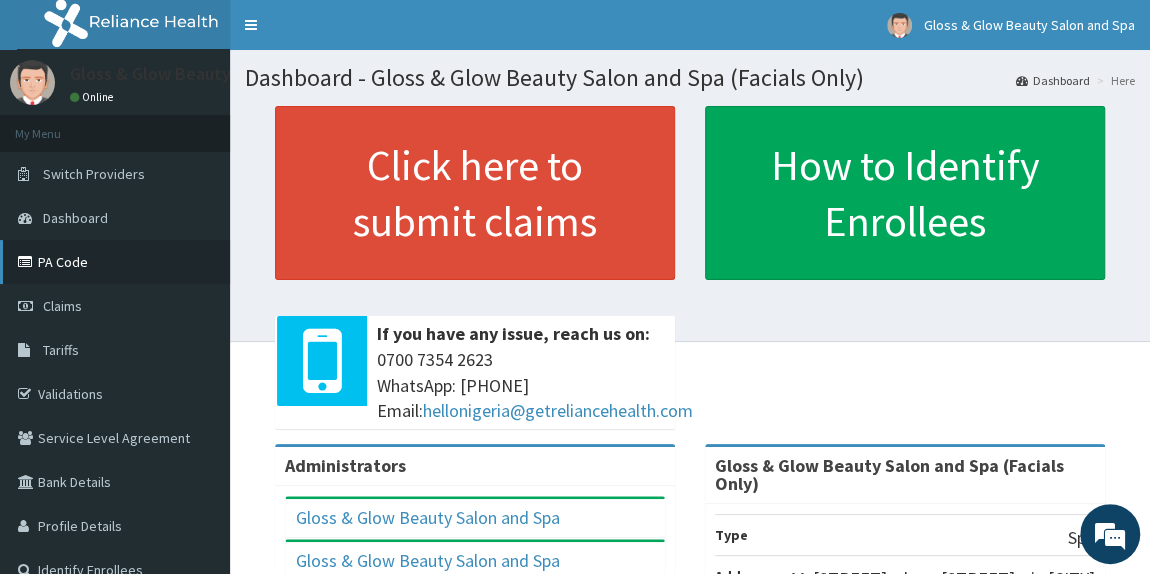 click on "PA Code" at bounding box center [115, 262] 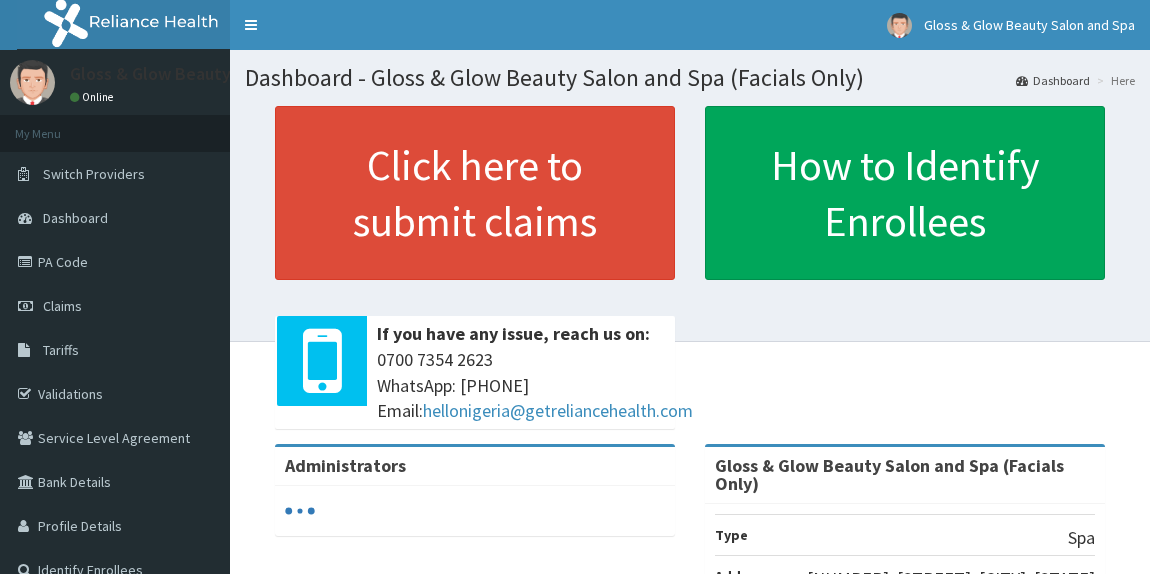 scroll, scrollTop: 0, scrollLeft: 0, axis: both 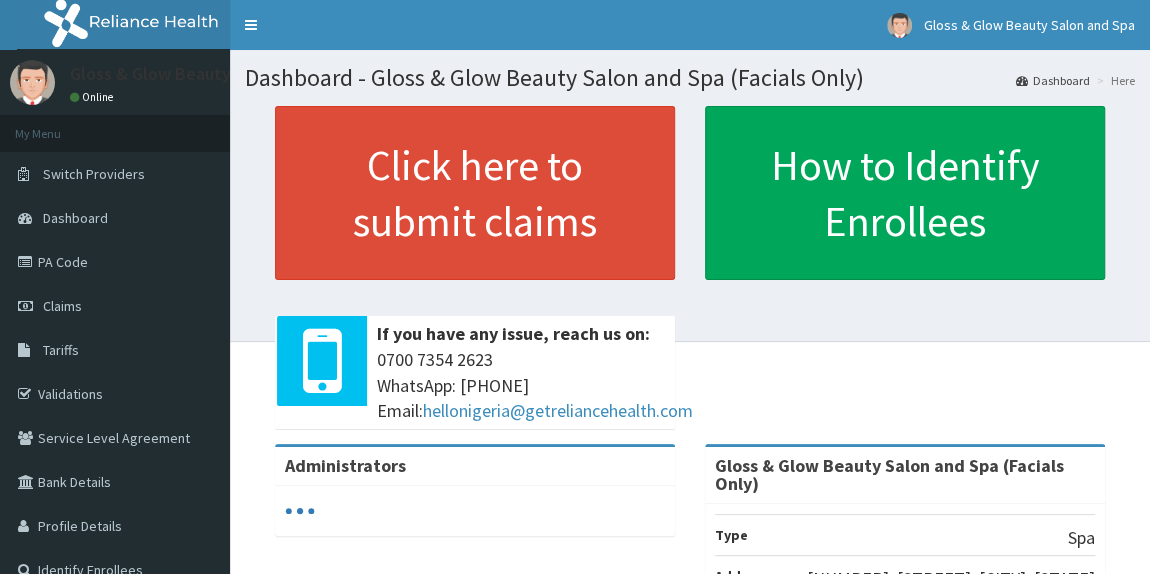 click on "PA Code" at bounding box center [115, 262] 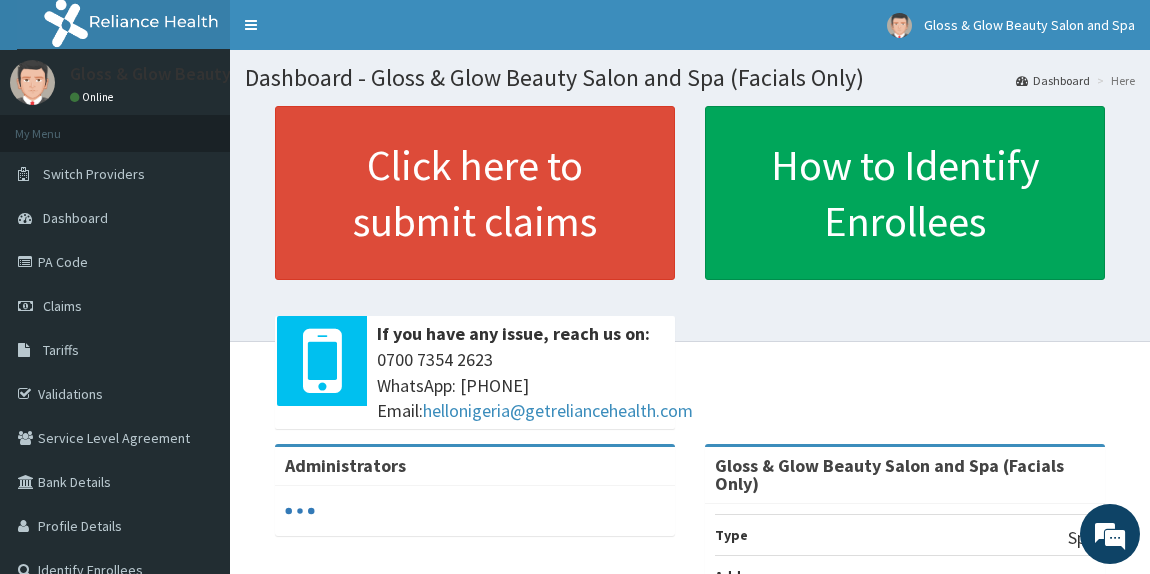 scroll, scrollTop: 0, scrollLeft: 0, axis: both 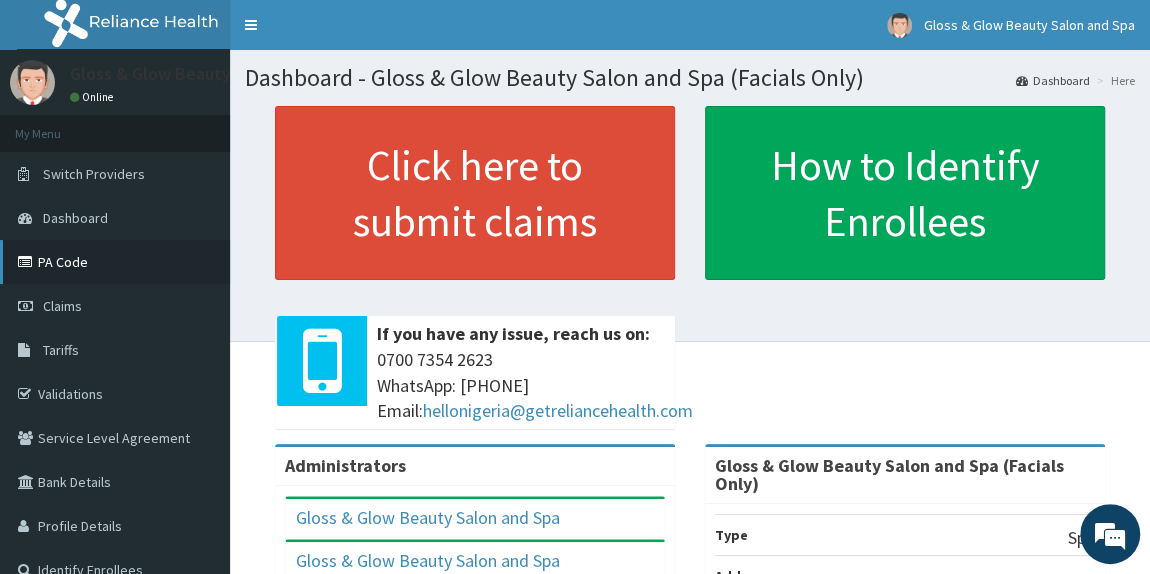 click on "PA Code" at bounding box center [115, 262] 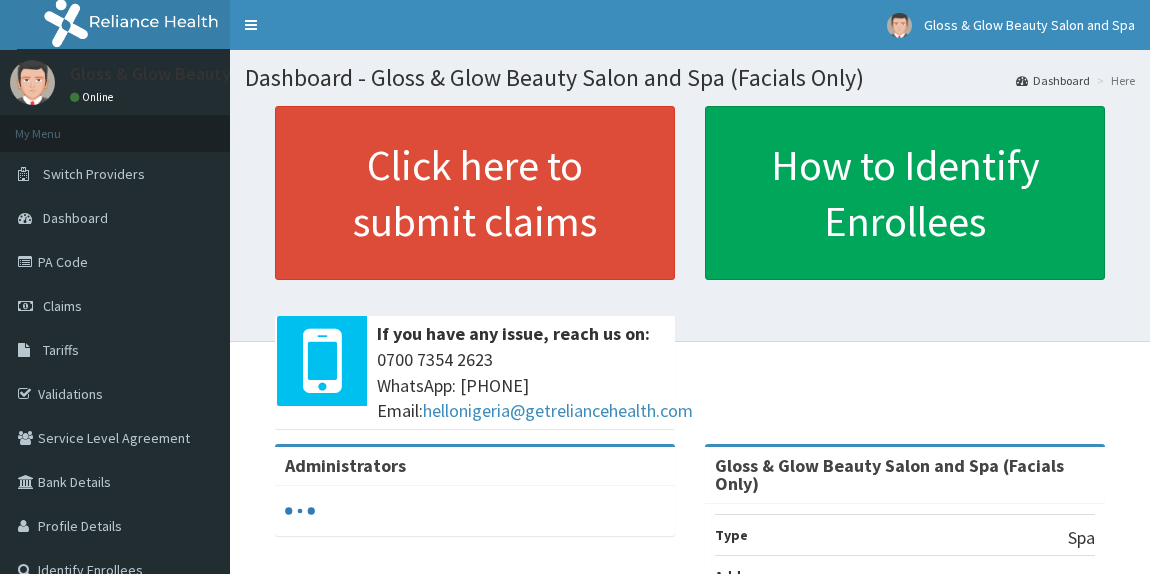 scroll, scrollTop: 0, scrollLeft: 0, axis: both 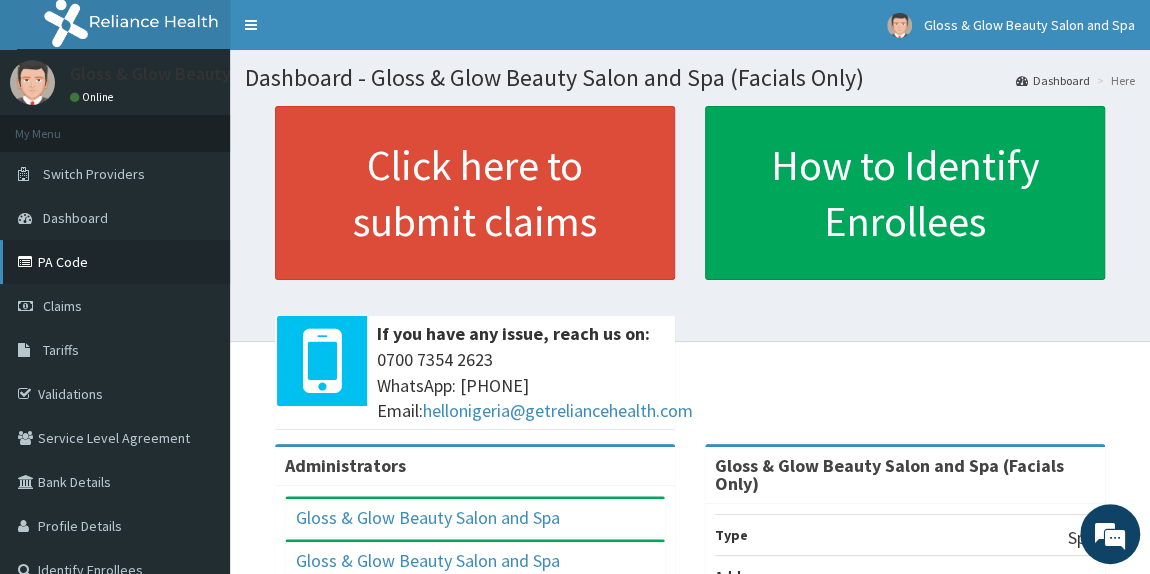 click on "PA Code" at bounding box center (115, 262) 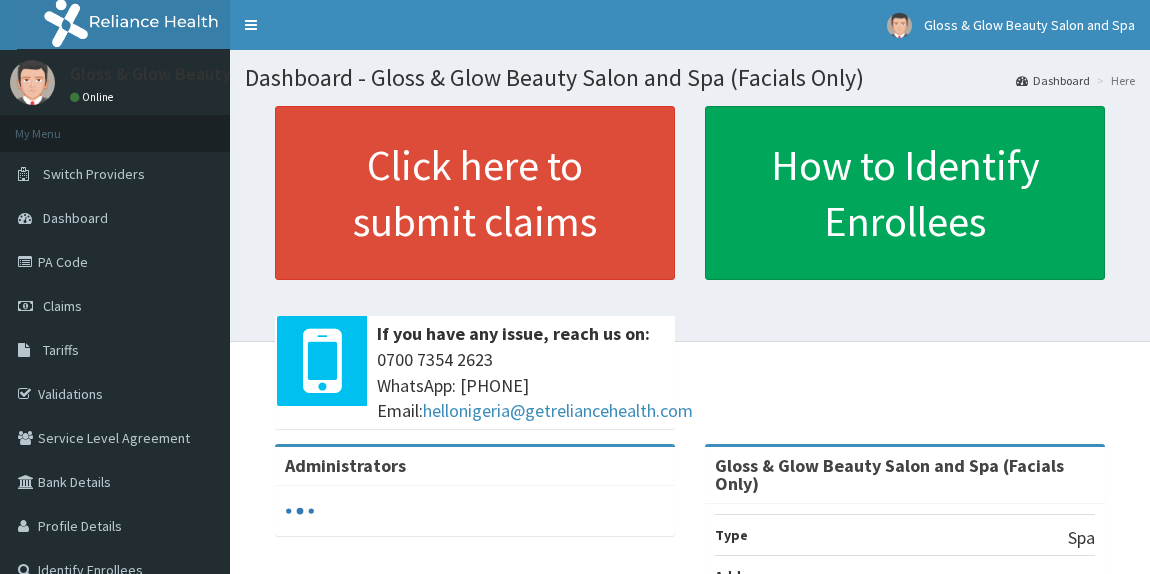 scroll, scrollTop: 0, scrollLeft: 0, axis: both 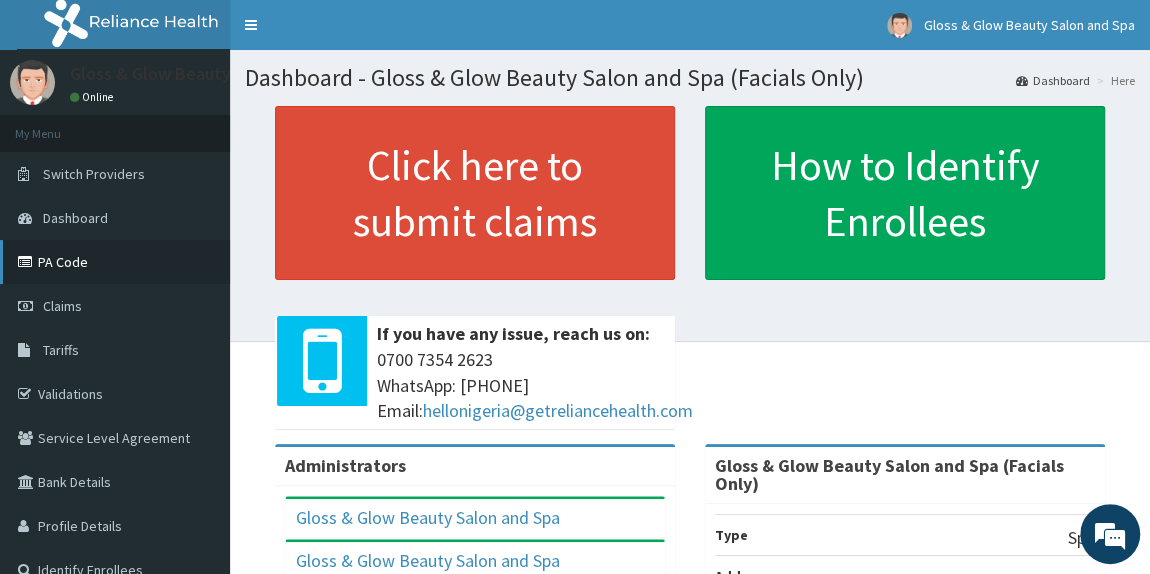 click on "PA Code" at bounding box center [115, 262] 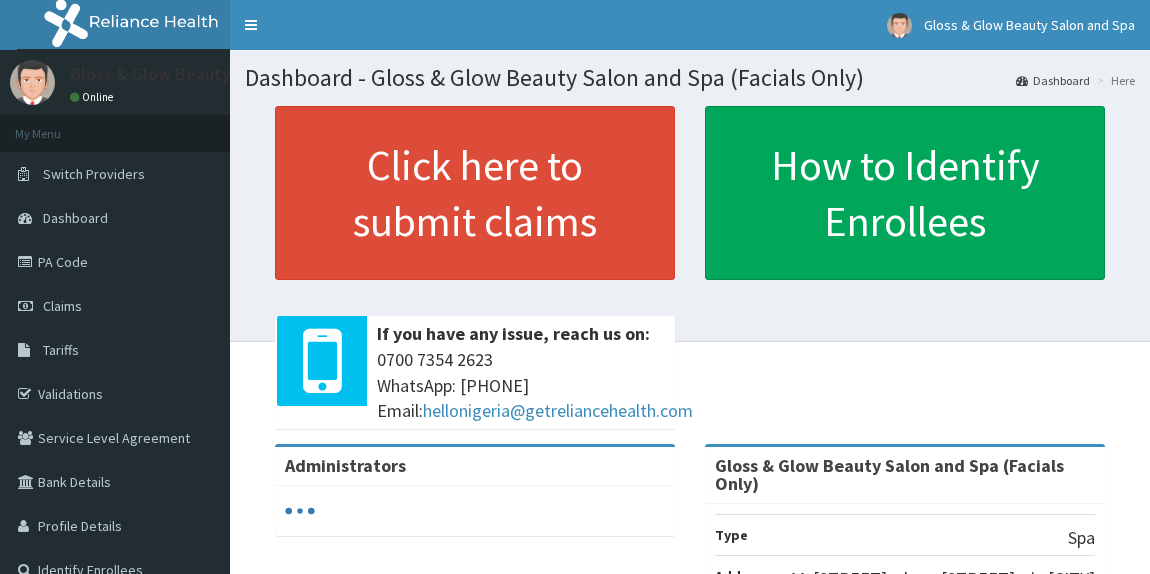 scroll, scrollTop: 0, scrollLeft: 0, axis: both 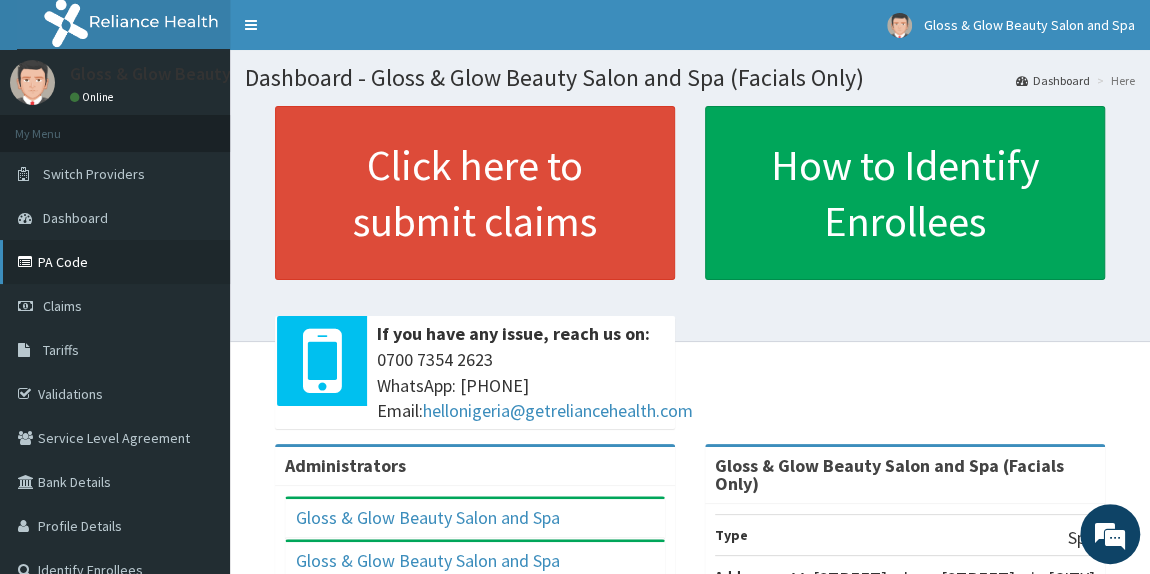 click on "PA Code" at bounding box center (115, 262) 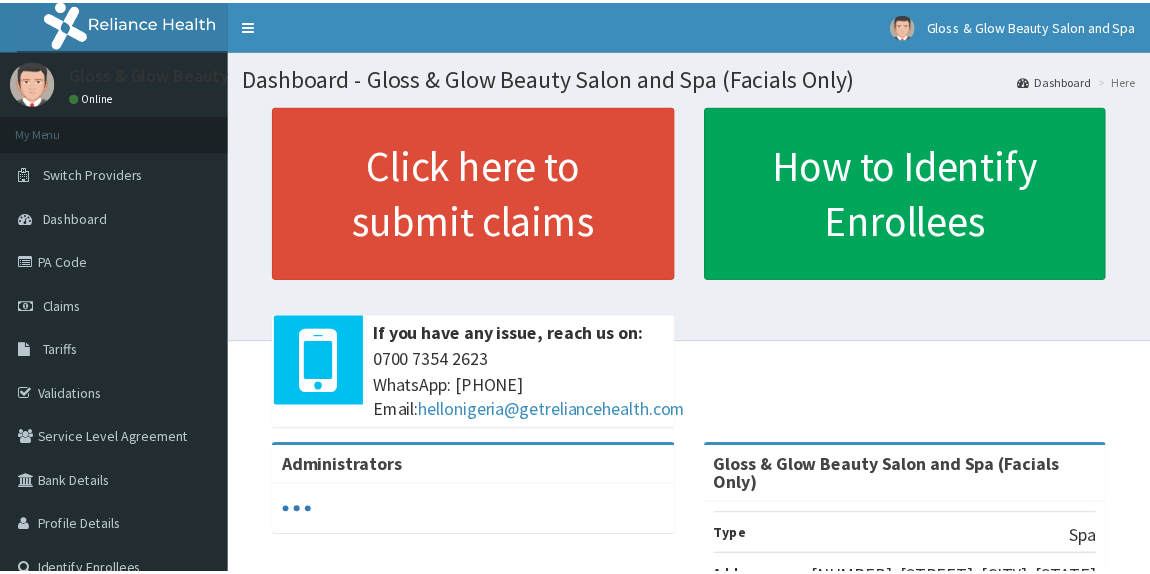 scroll, scrollTop: 0, scrollLeft: 0, axis: both 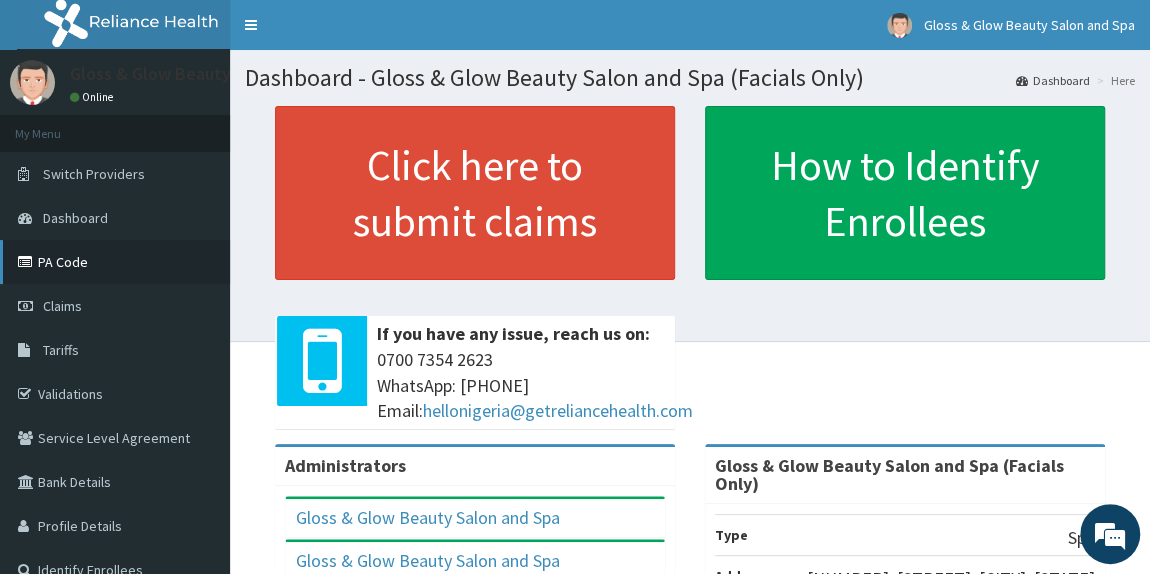 click on "PA Code" at bounding box center [115, 262] 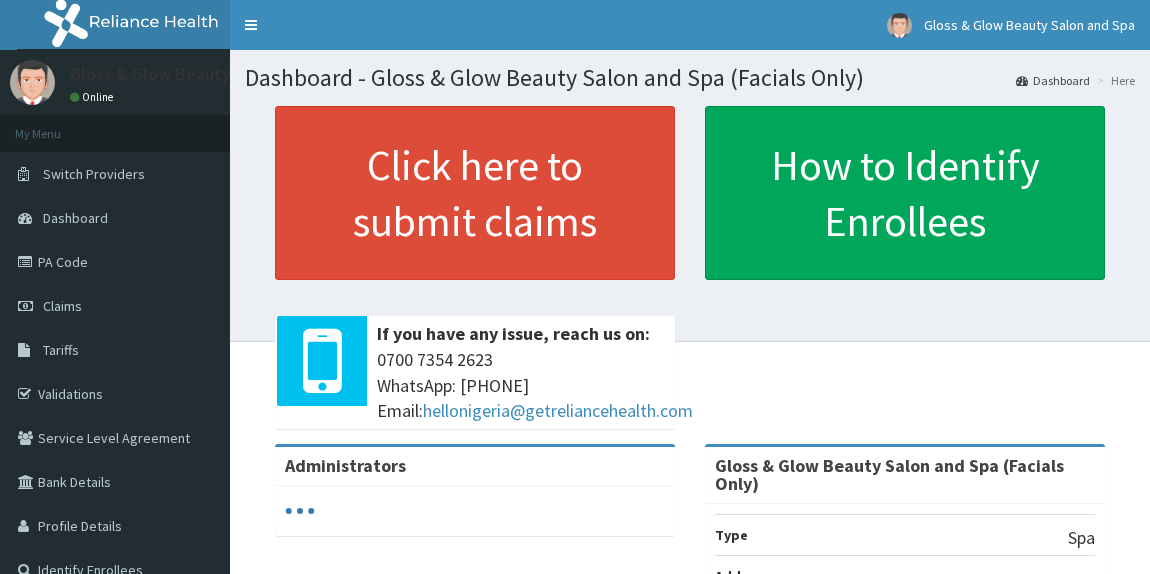 scroll, scrollTop: 0, scrollLeft: 0, axis: both 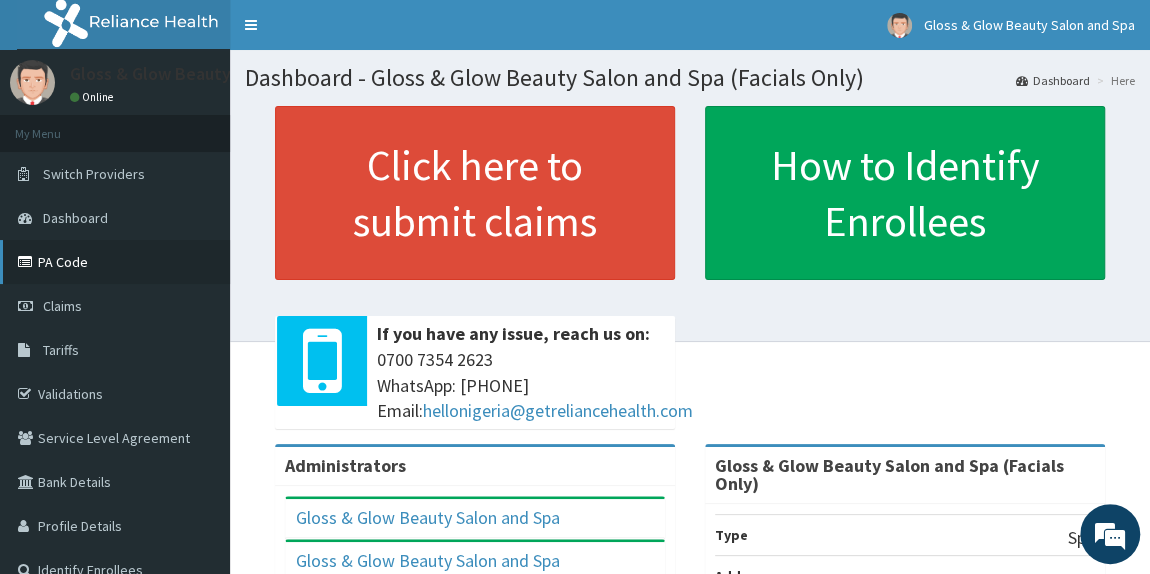 click on "PA Code" at bounding box center (115, 262) 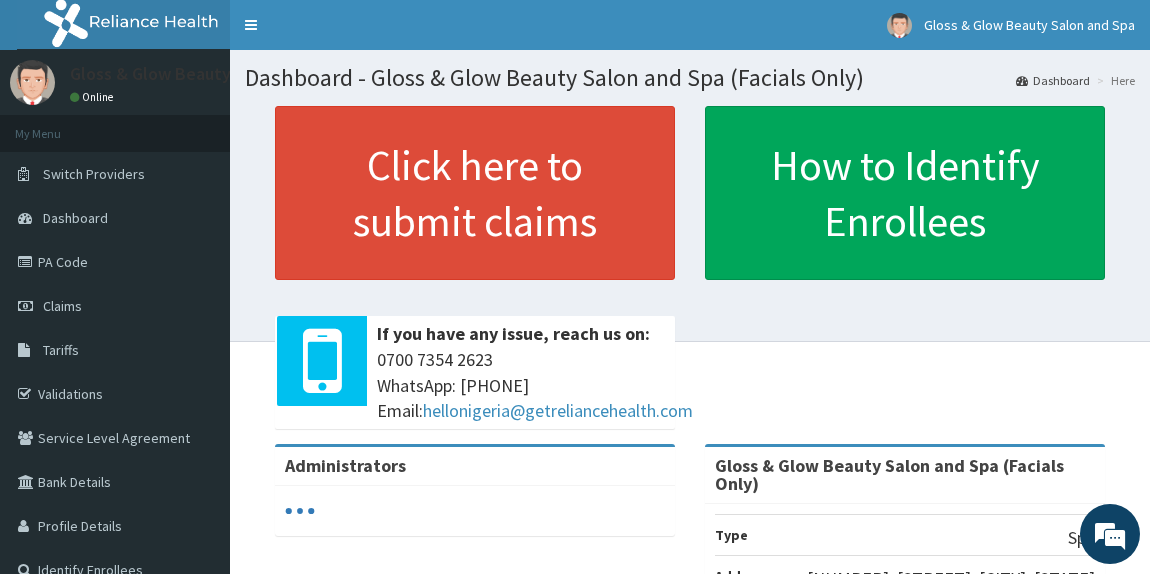 scroll, scrollTop: 0, scrollLeft: 0, axis: both 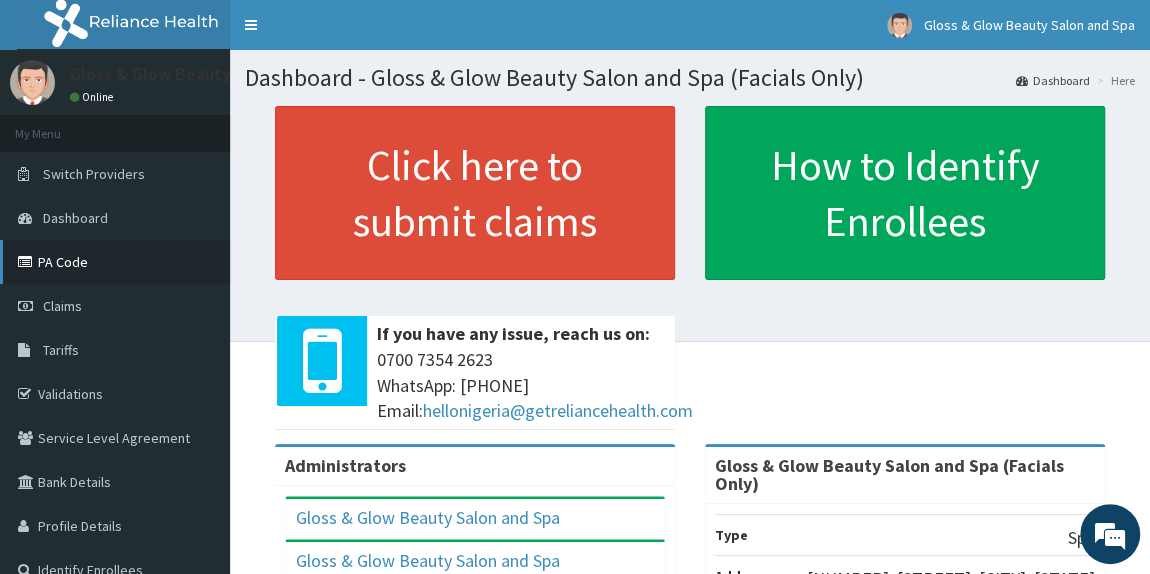 click on "PA Code" at bounding box center (115, 262) 